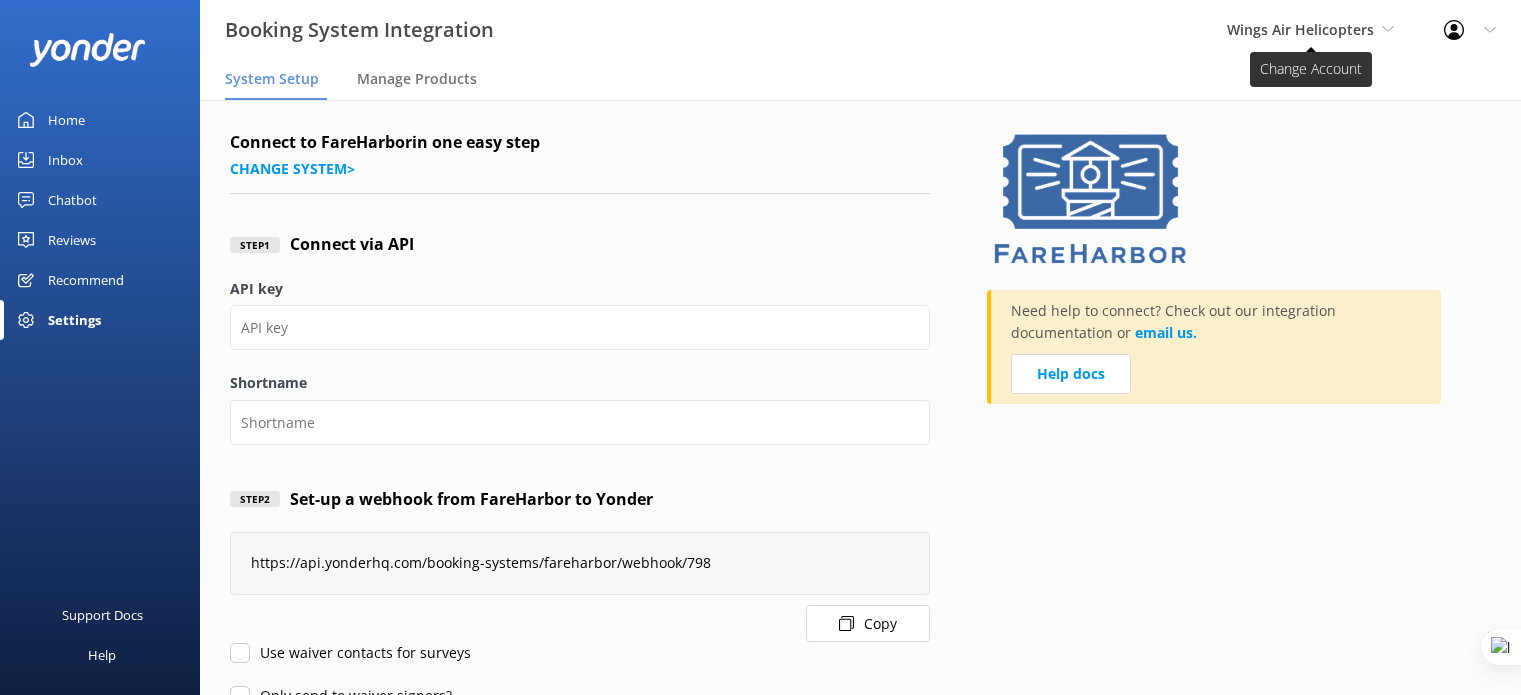 scroll, scrollTop: 0, scrollLeft: 0, axis: both 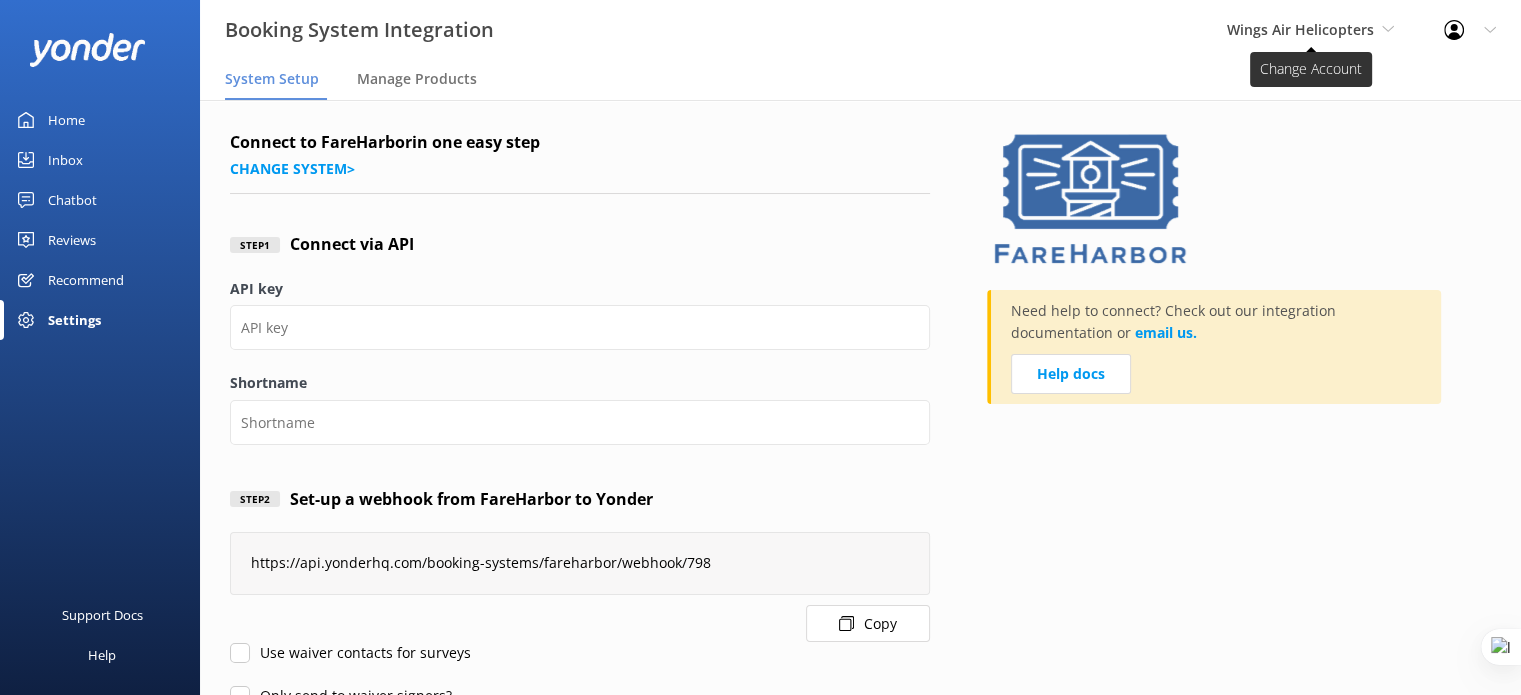 click on "Wings Air Helicopters" at bounding box center [1300, 29] 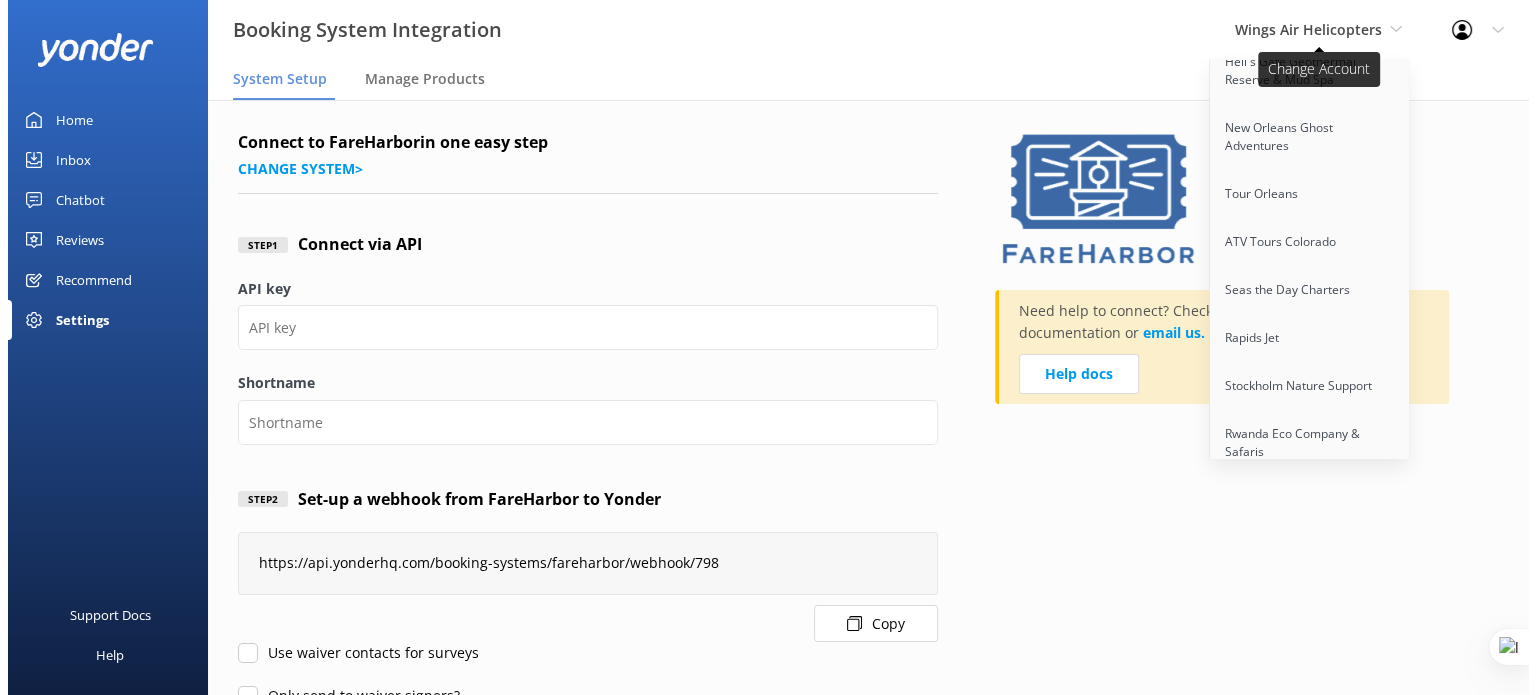 scroll, scrollTop: 15262, scrollLeft: 0, axis: vertical 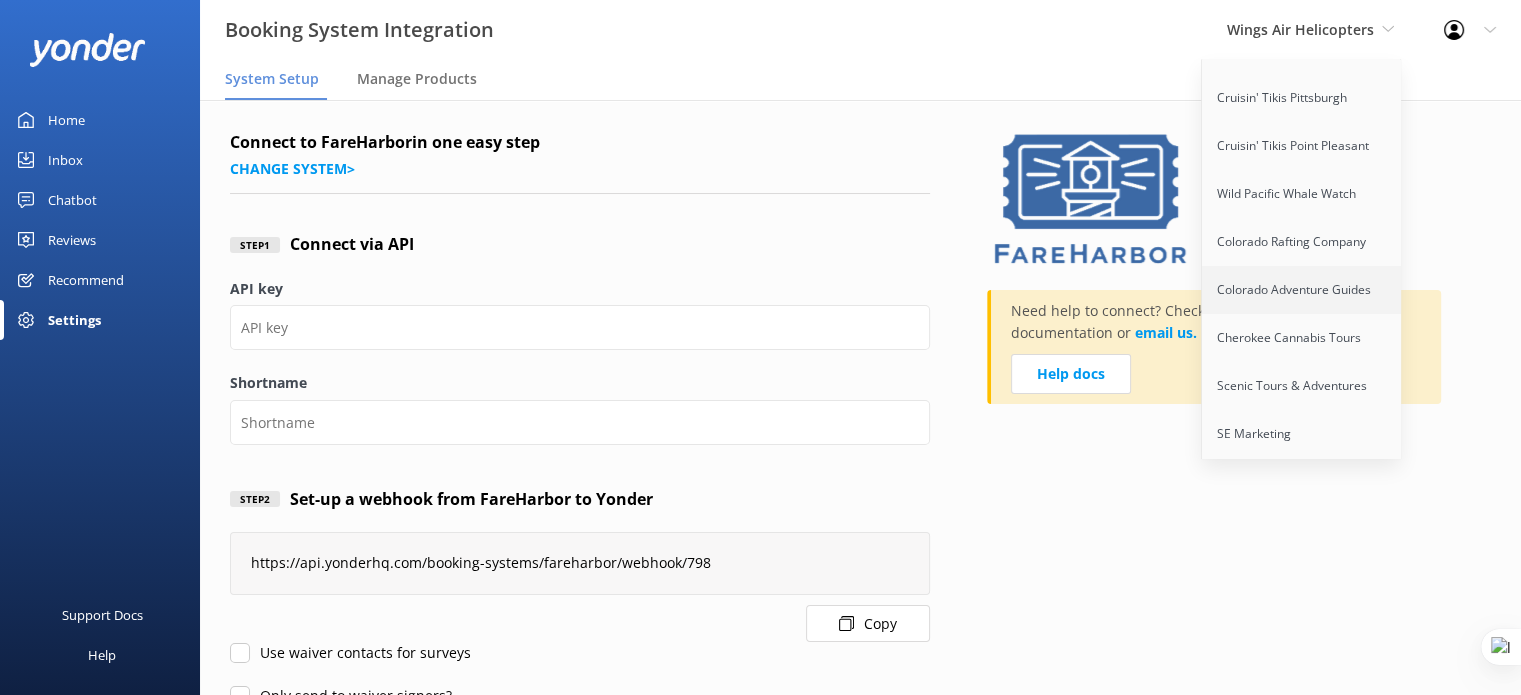 click on "Colorado Adventure Guides" at bounding box center (1302, 290) 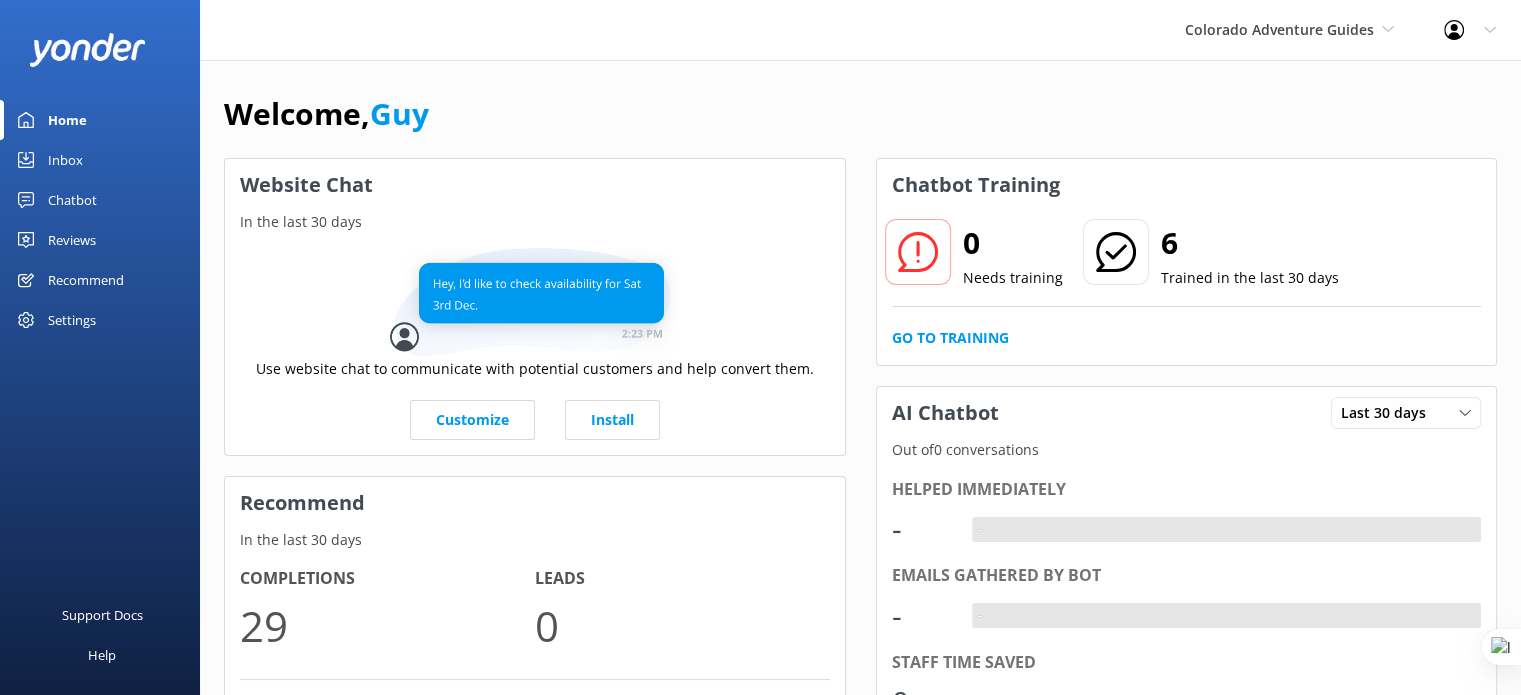 click on "Home Inbox Chatbot Content Products Chat Logs Website Widget Pop-up messages Reports Reviews All Reviews Setup Mentions Send Requests Record Feedback Showcase Requests Sent Reports Recommend Settings General Settings Business details Organizations Manage Users Billing Templates Integrations Booking system Review sites Inbox Channels Other Chat Widget Inbox Settings" at bounding box center [100, 180] 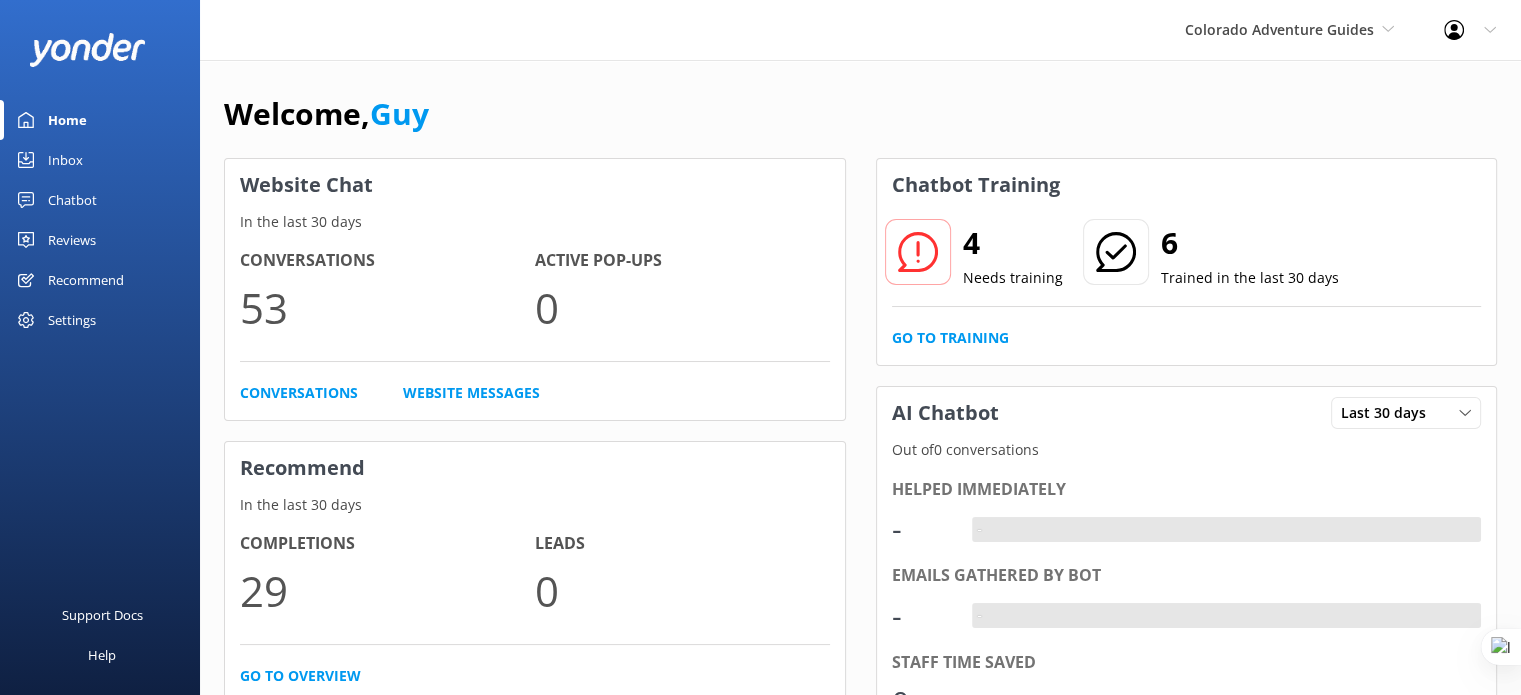 click on "Settings" at bounding box center (72, 320) 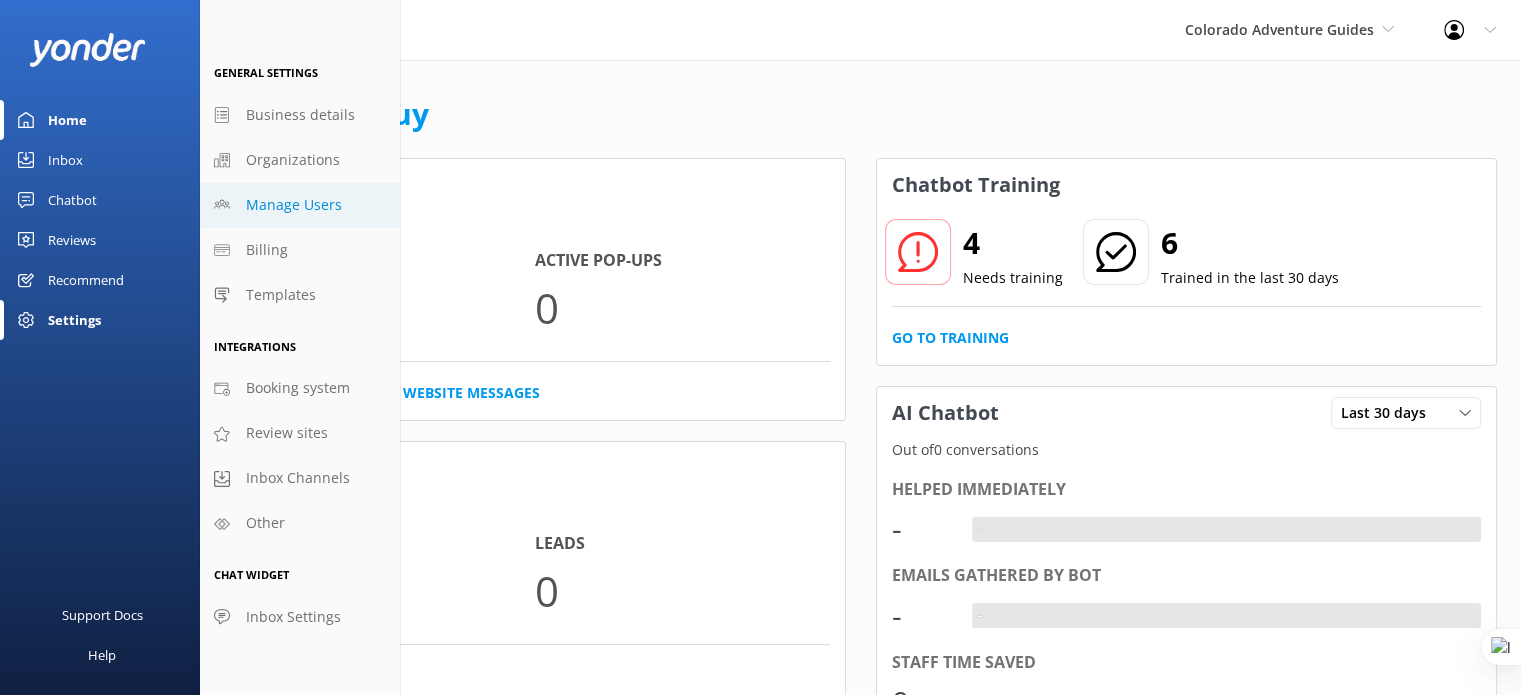 click on "Manage Users" at bounding box center [294, 205] 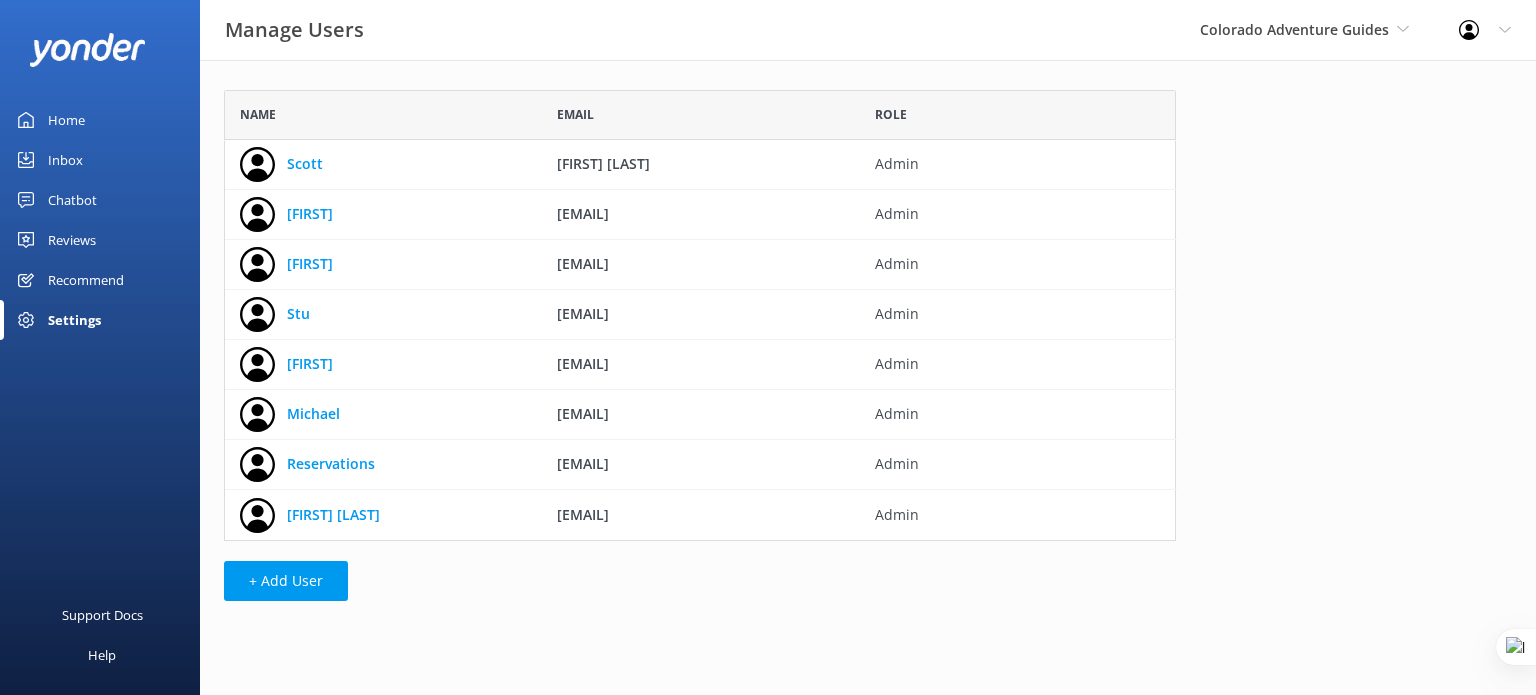 scroll, scrollTop: 16, scrollLeft: 16, axis: both 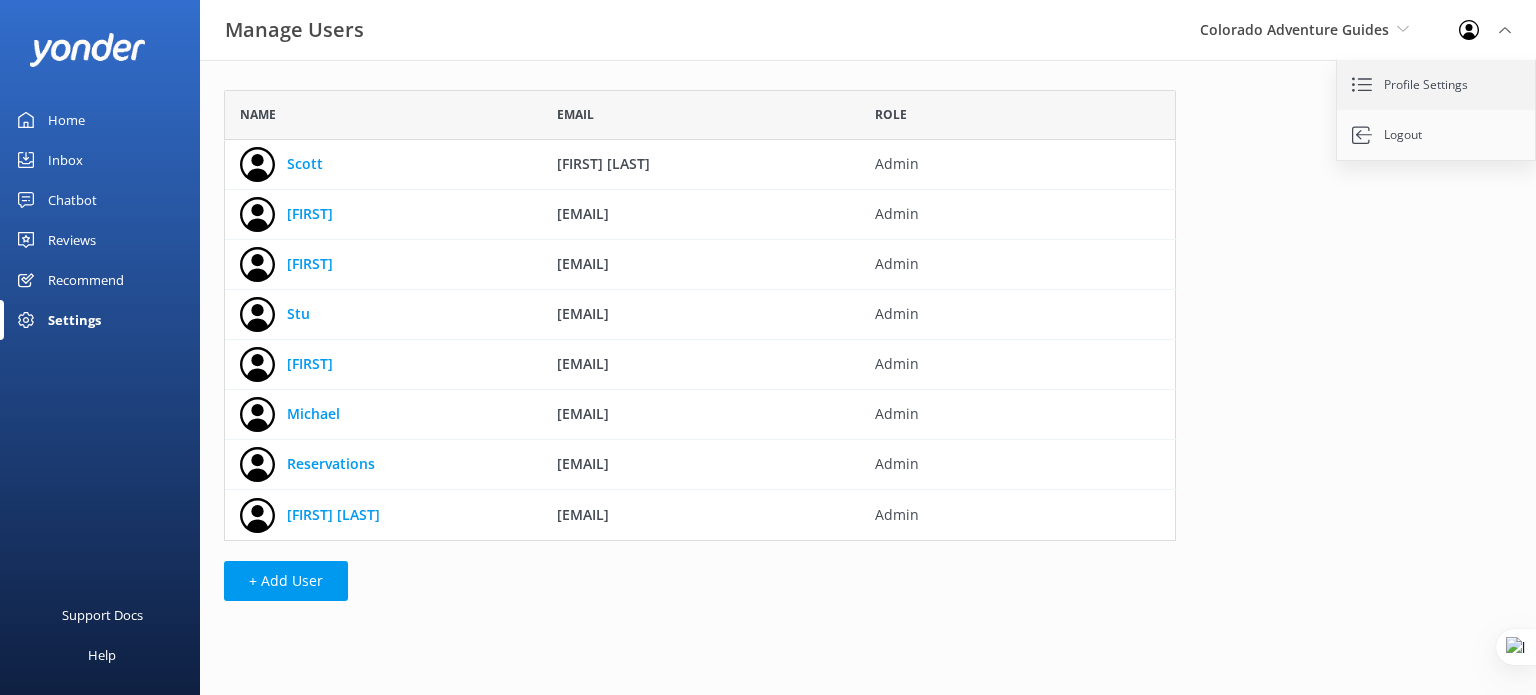 click on "Profile Settings" at bounding box center (1437, 85) 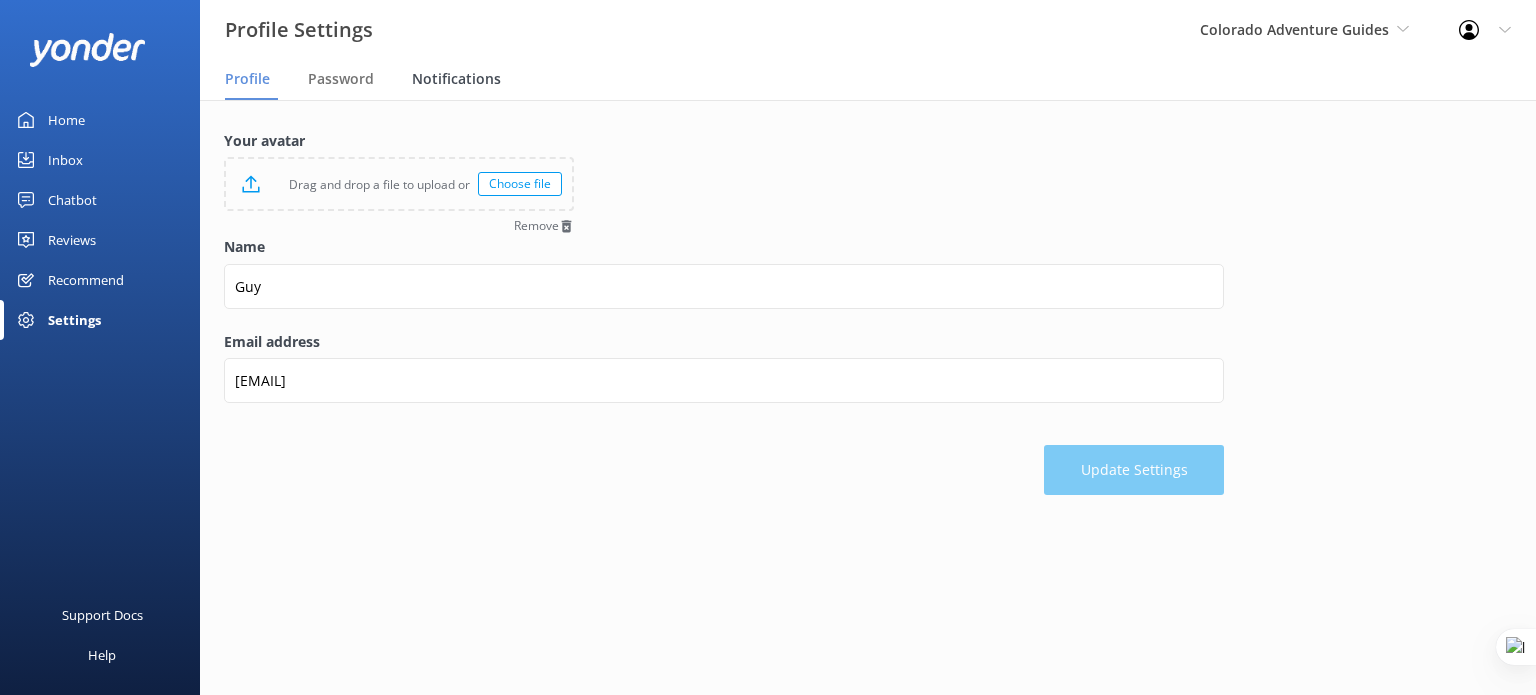 click on "Notifications" at bounding box center (456, 79) 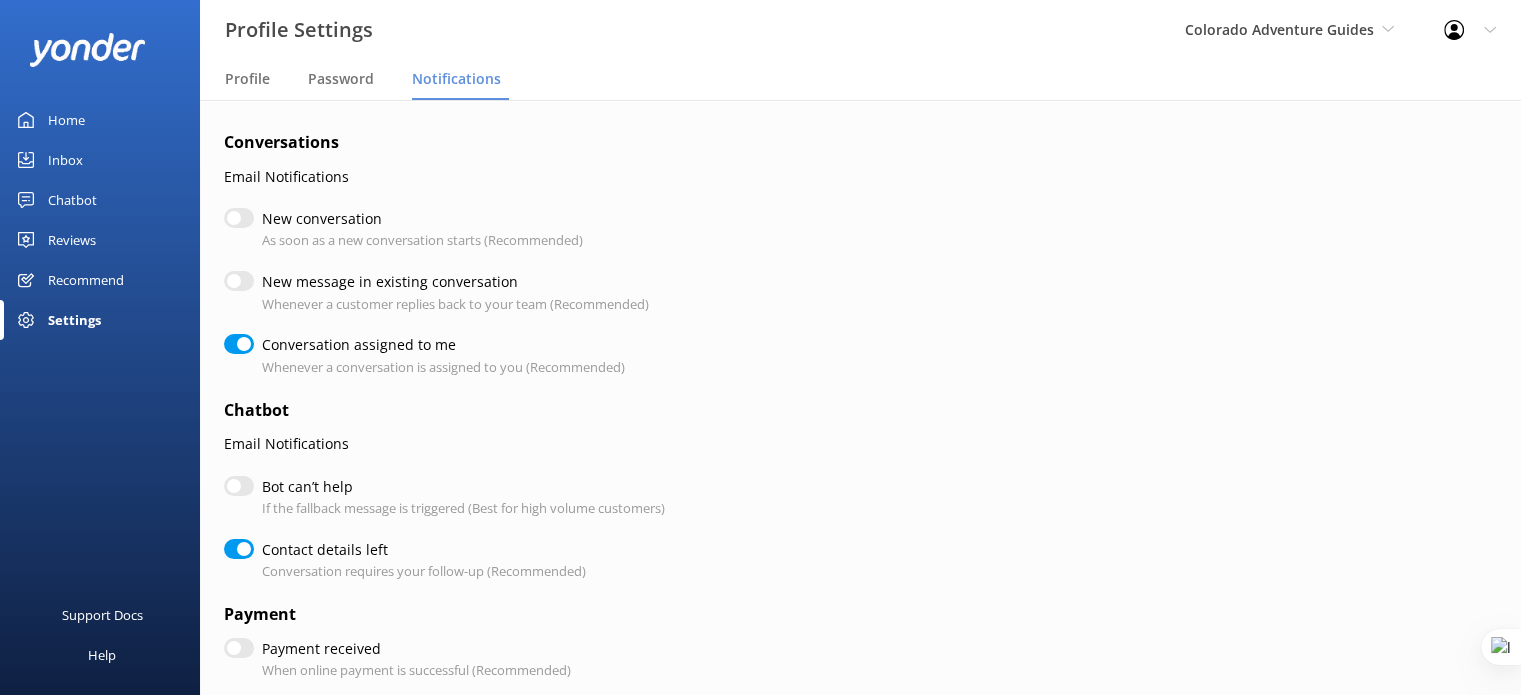 checkbox on "true" 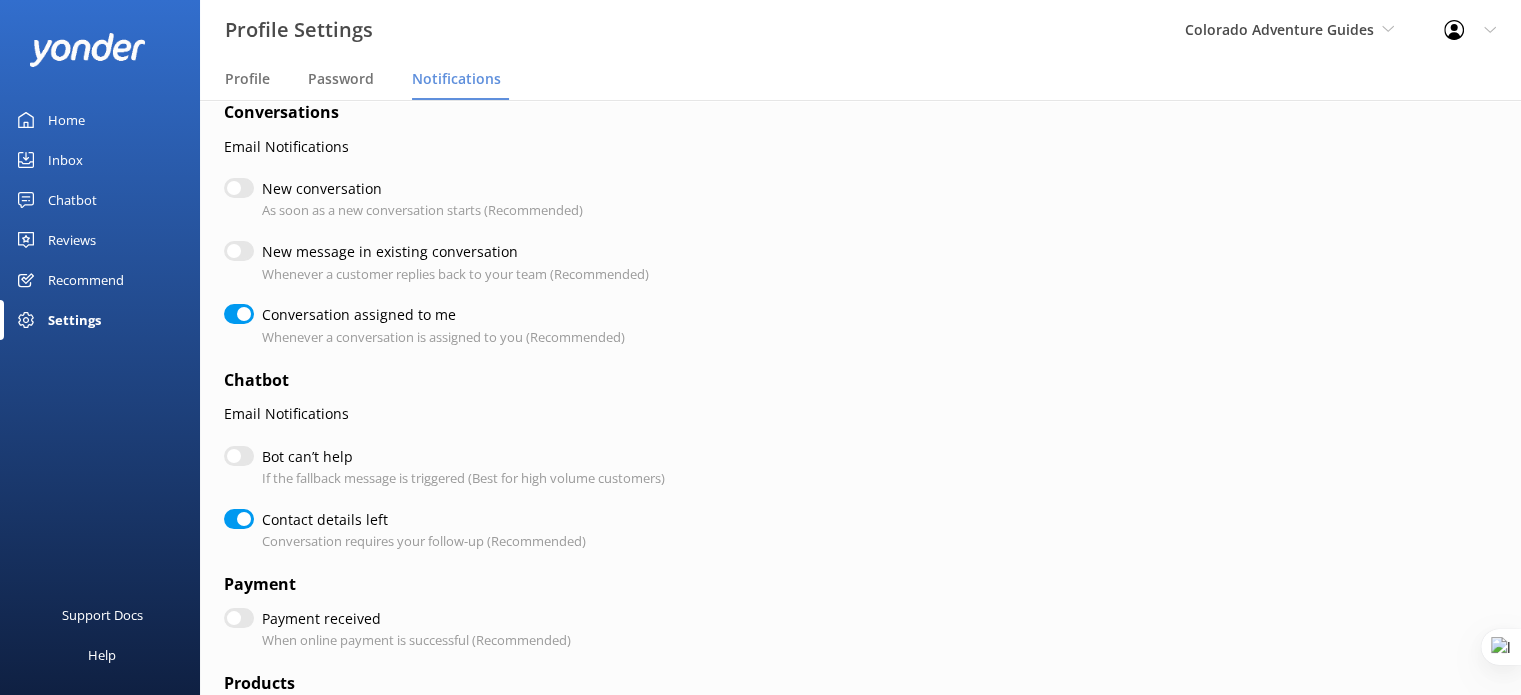 scroll, scrollTop: 0, scrollLeft: 0, axis: both 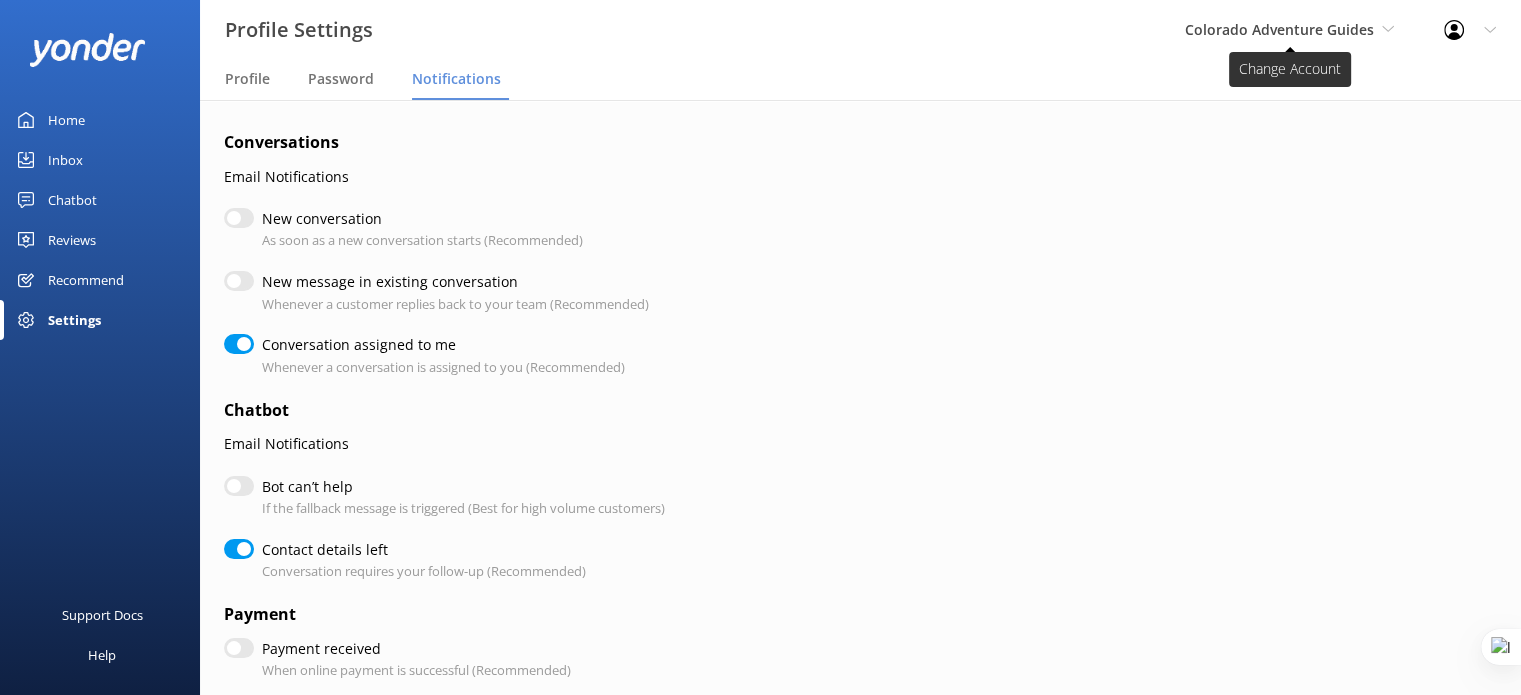 click on "Colorado Adventure Guides" at bounding box center (1279, 29) 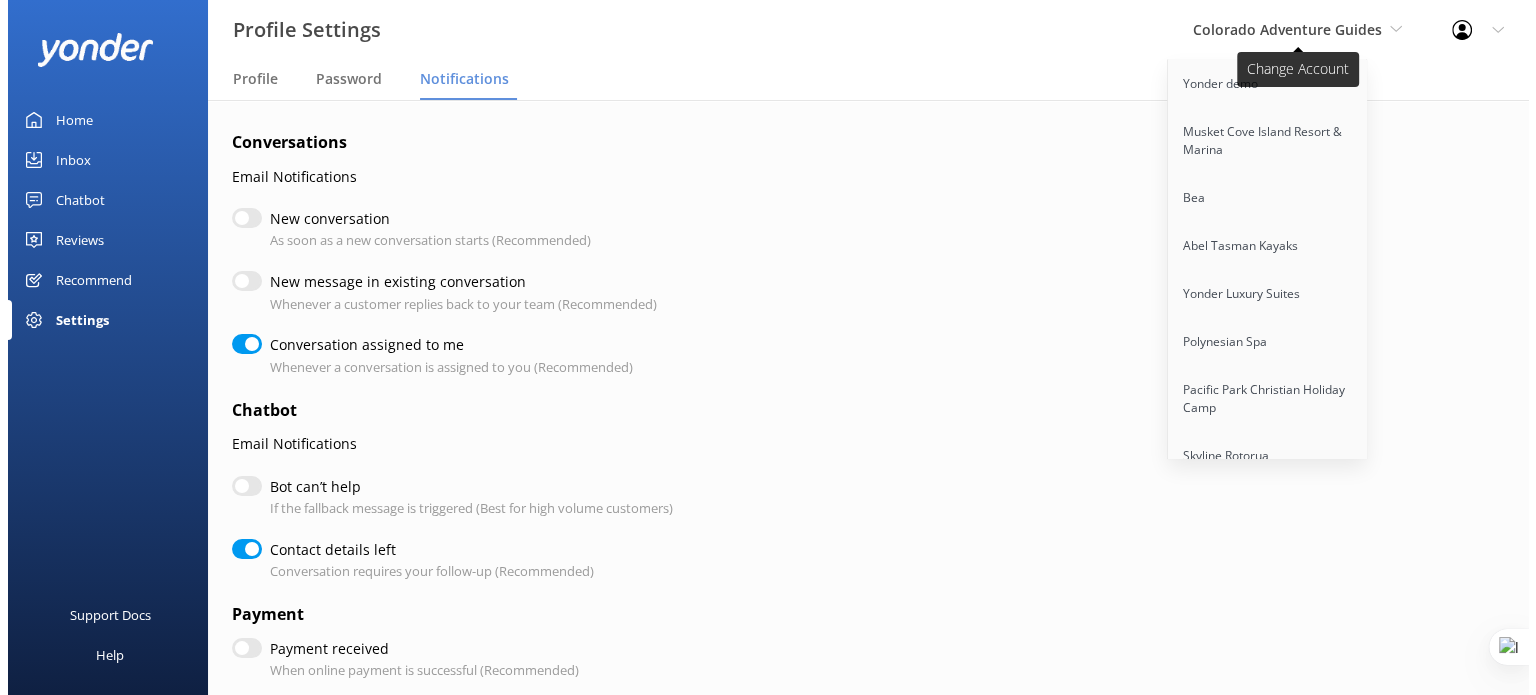 scroll, scrollTop: 9976, scrollLeft: 0, axis: vertical 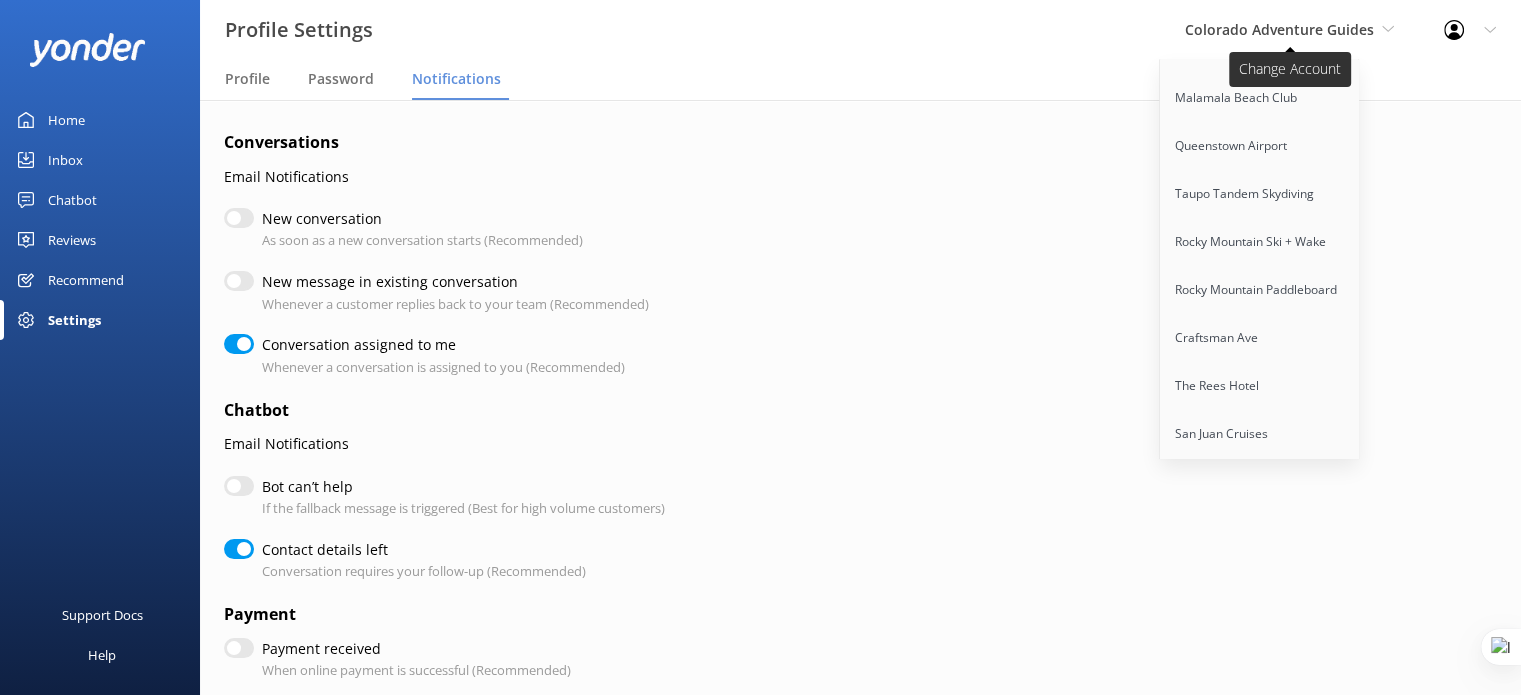 click on "Colorado Adventure Guides" at bounding box center (1279, 29) 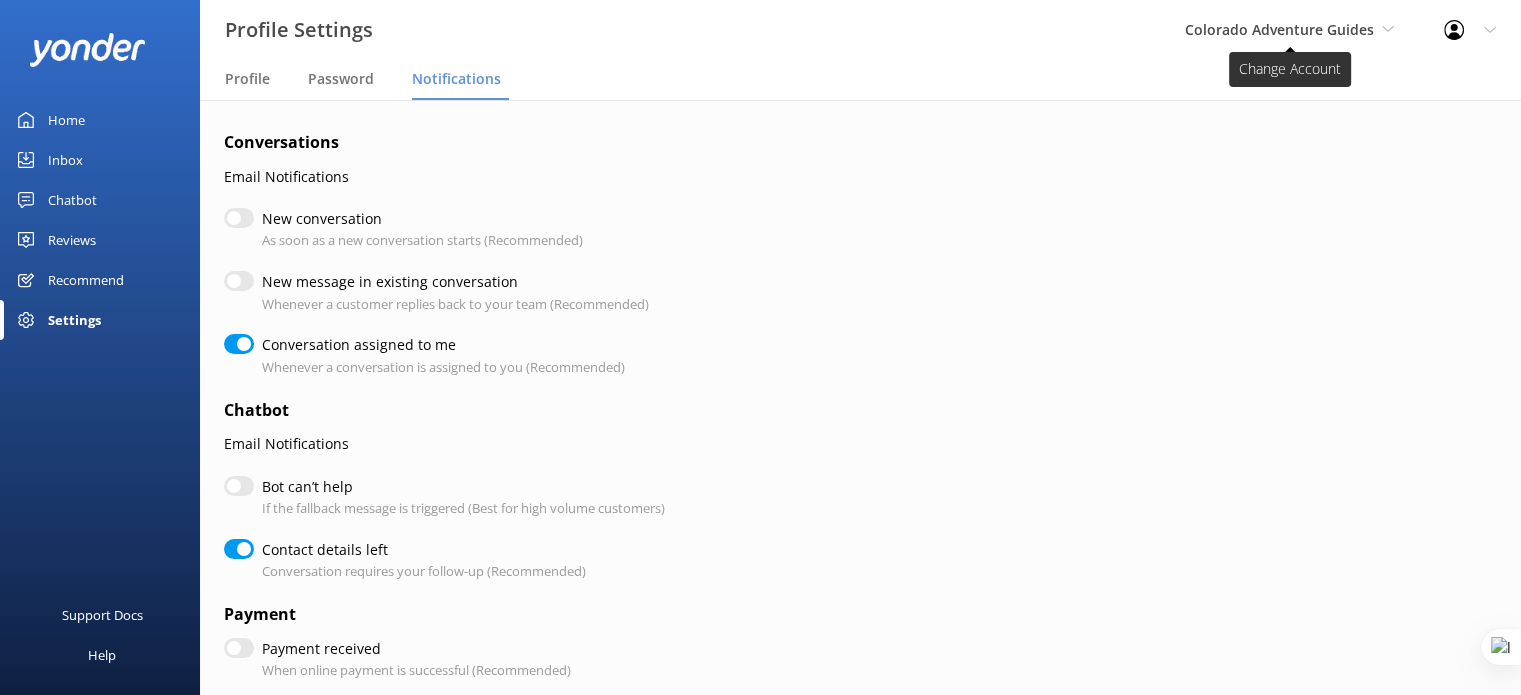 click on "Colorado Adventure Guides" at bounding box center (1279, 29) 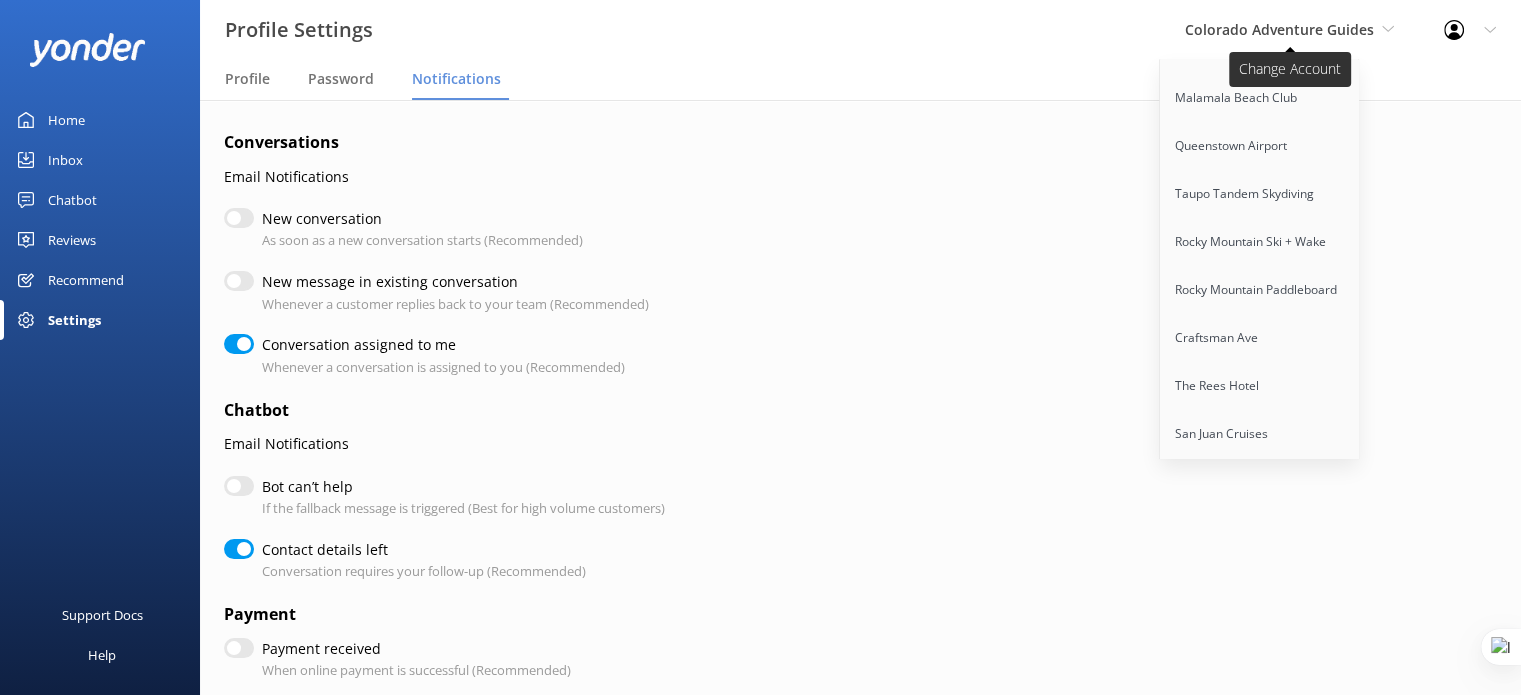 click on "Colorado Adventure Guides" at bounding box center (1279, 29) 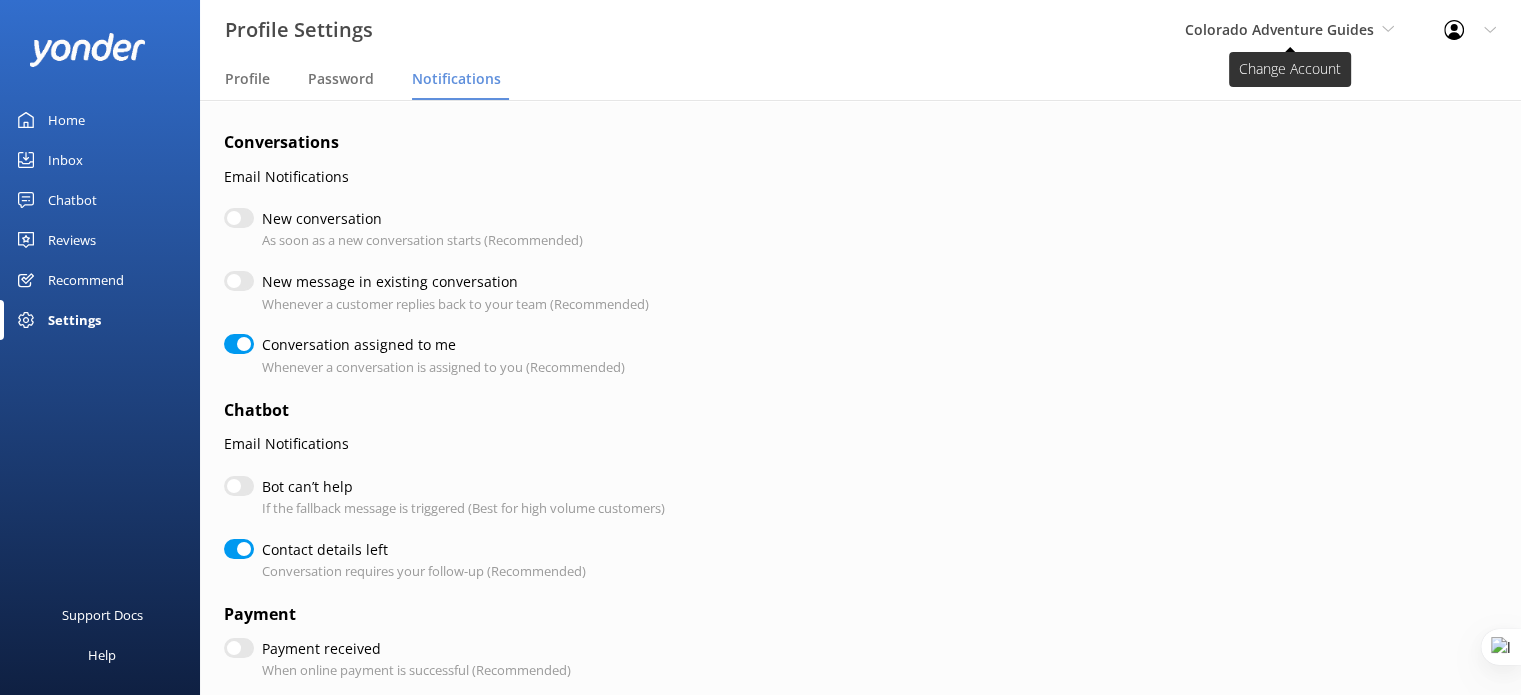 checkbox on "true" 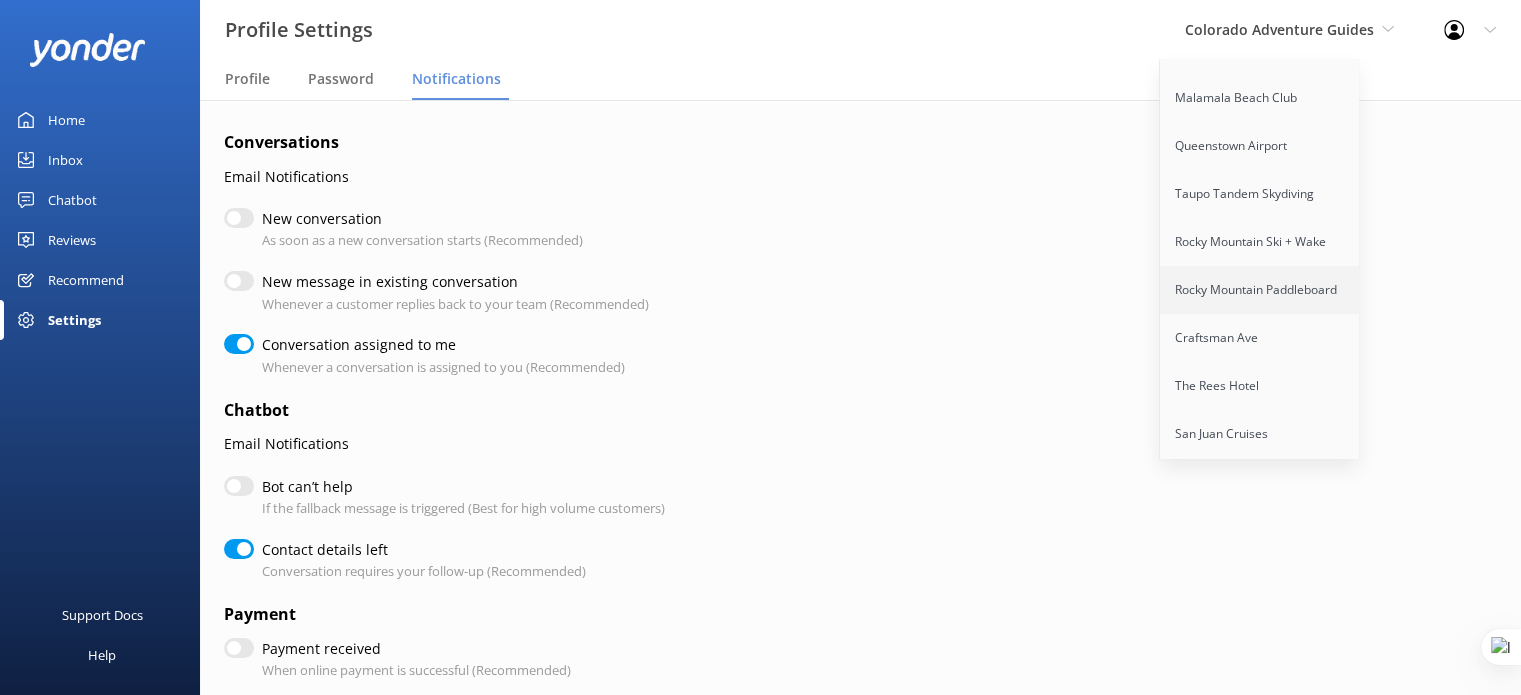 click on "Rocky Mountain Paddleboard" at bounding box center [1260, 290] 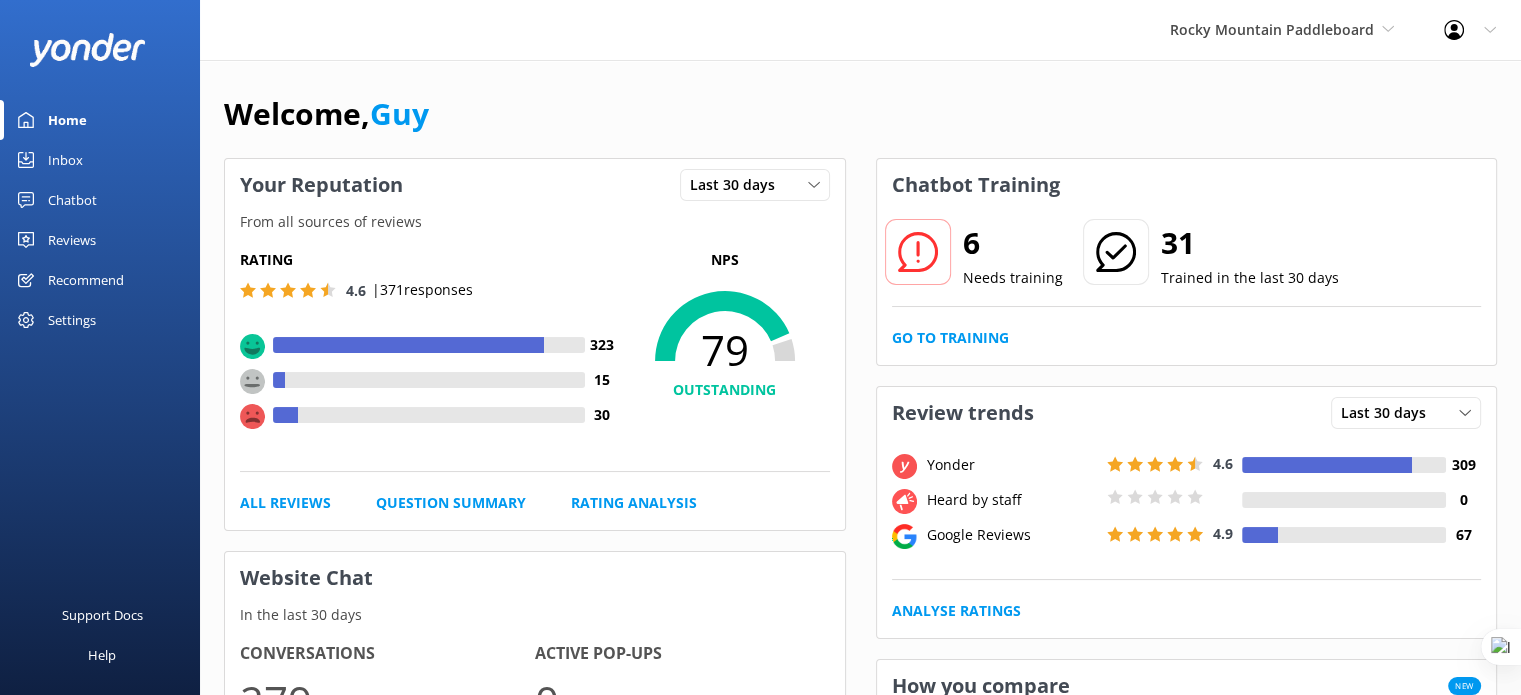 click on "Chatbot" at bounding box center [72, 200] 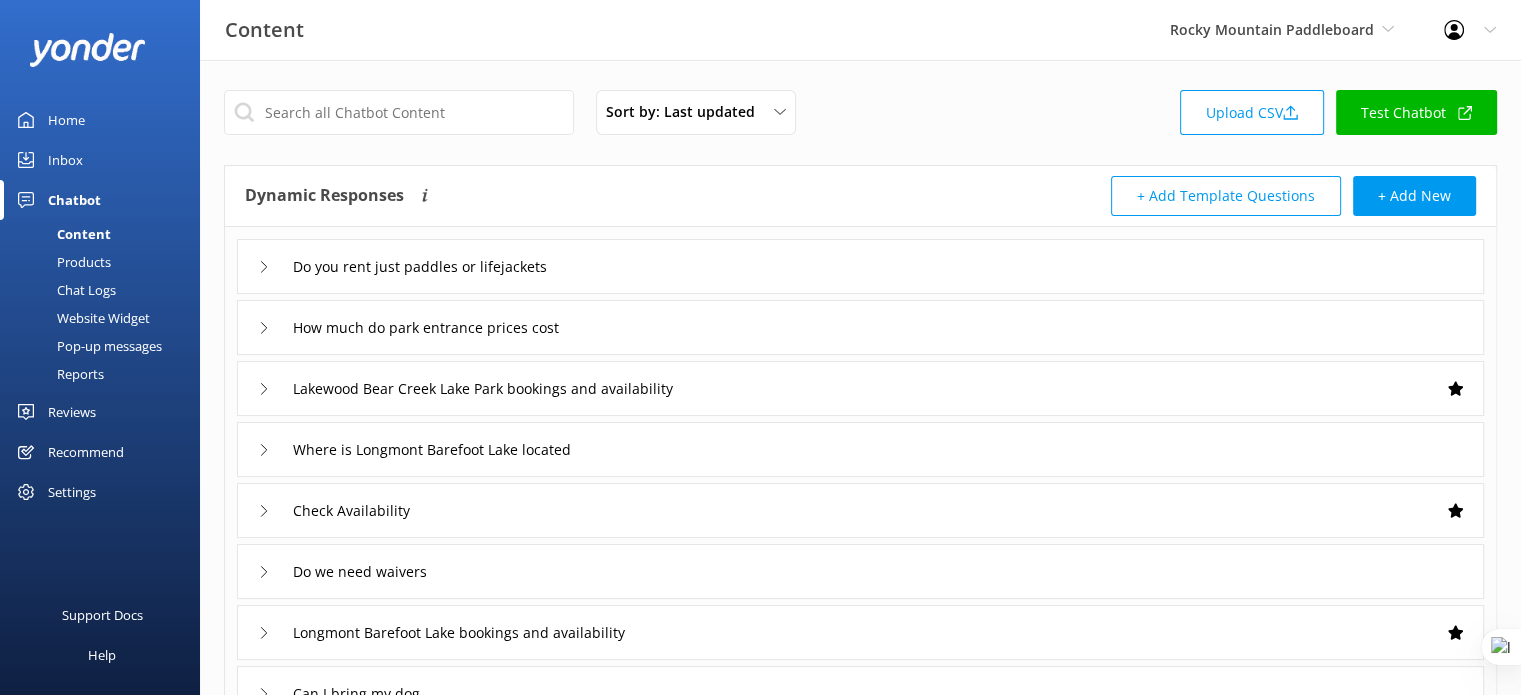 click on "Website Widget" at bounding box center [81, 318] 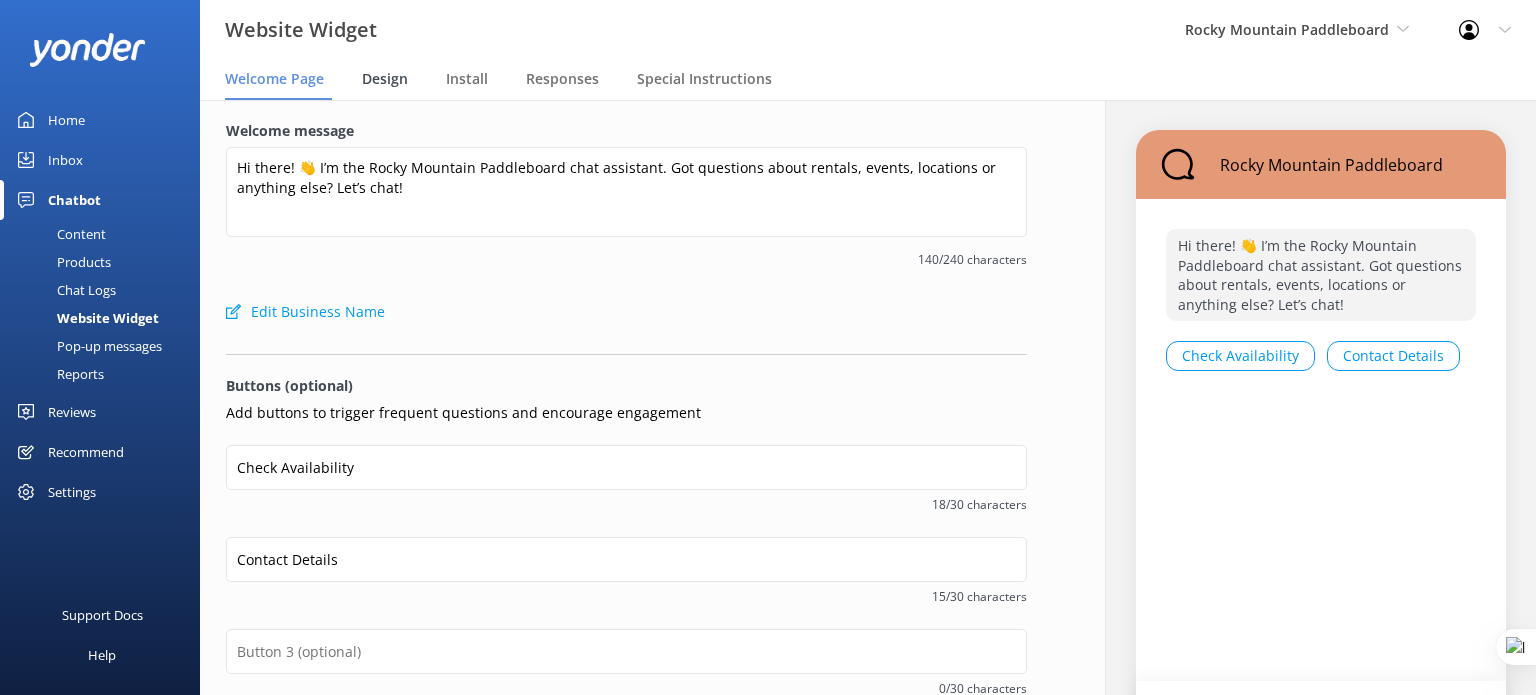 click on "Design" at bounding box center [385, 79] 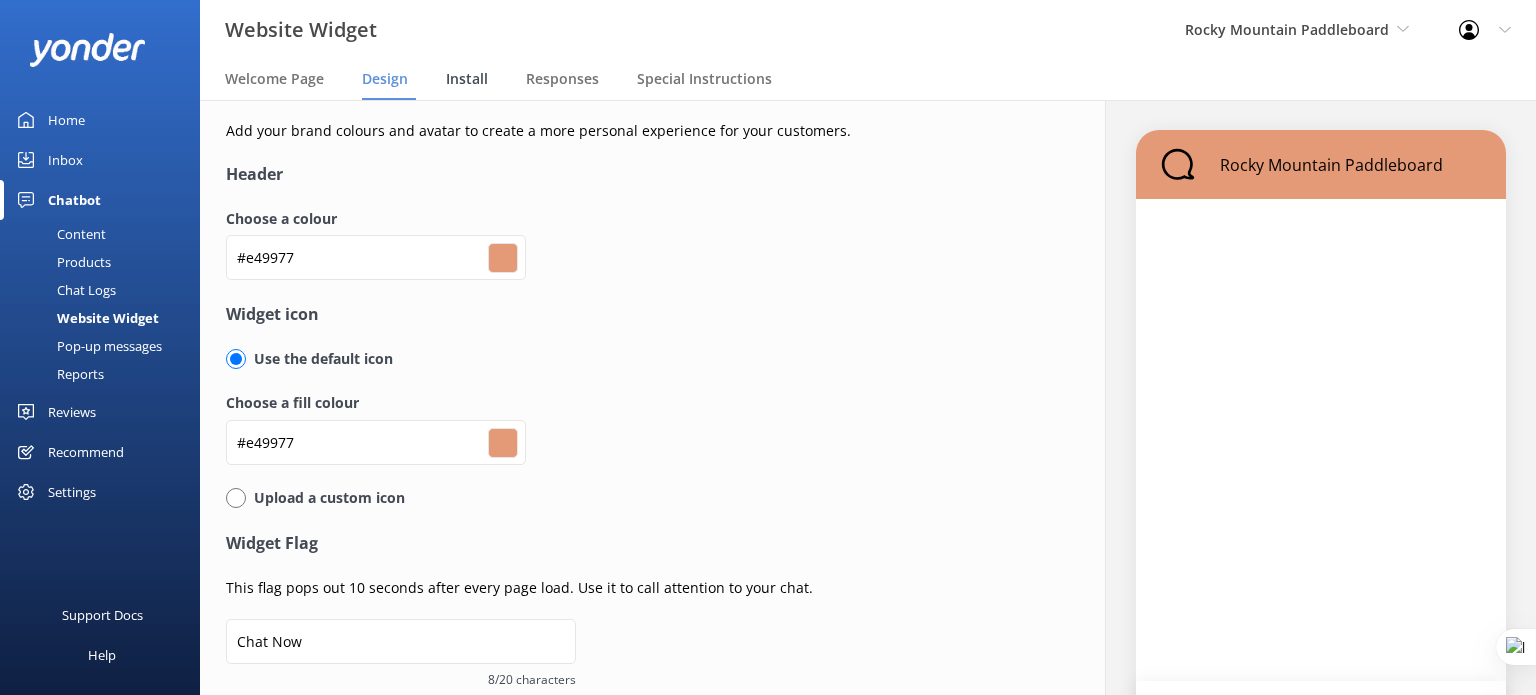 click on "Install" at bounding box center (467, 79) 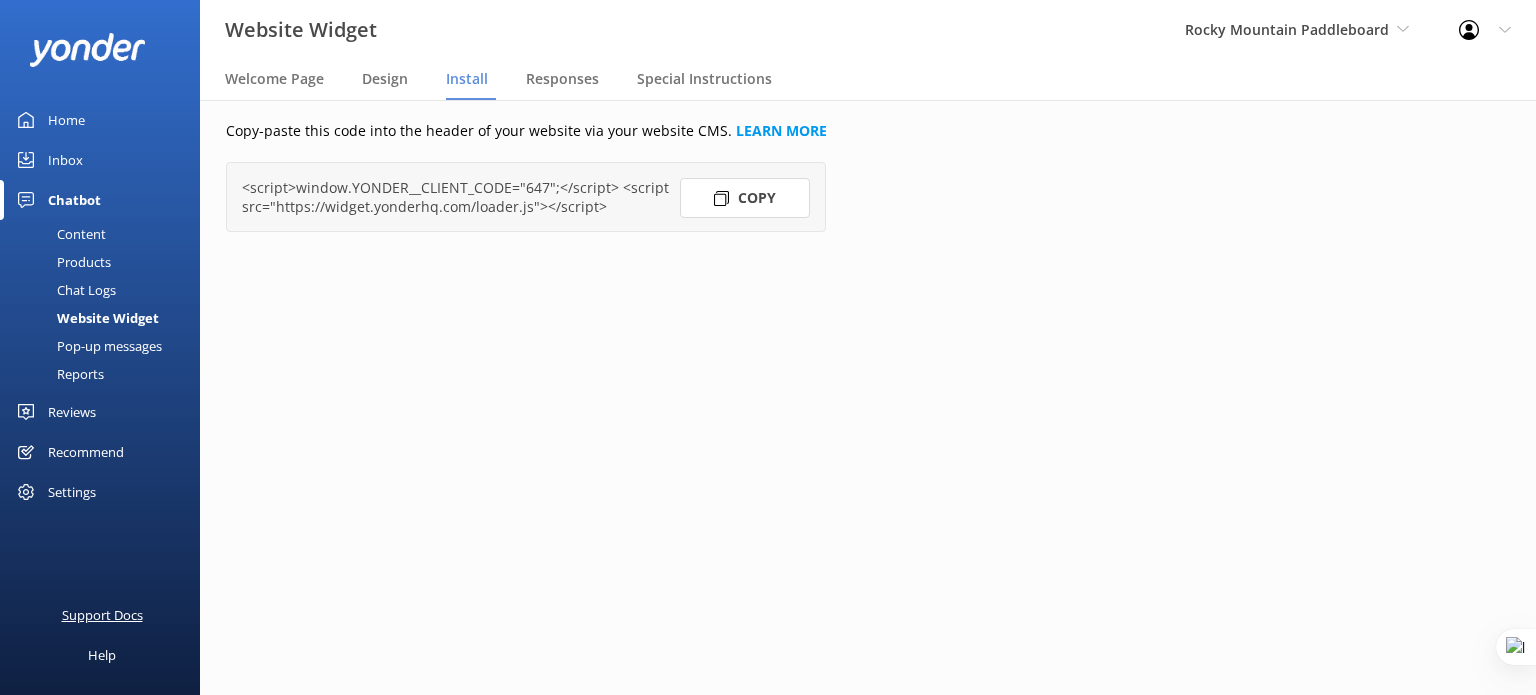 click on "Support Docs" at bounding box center (102, 615) 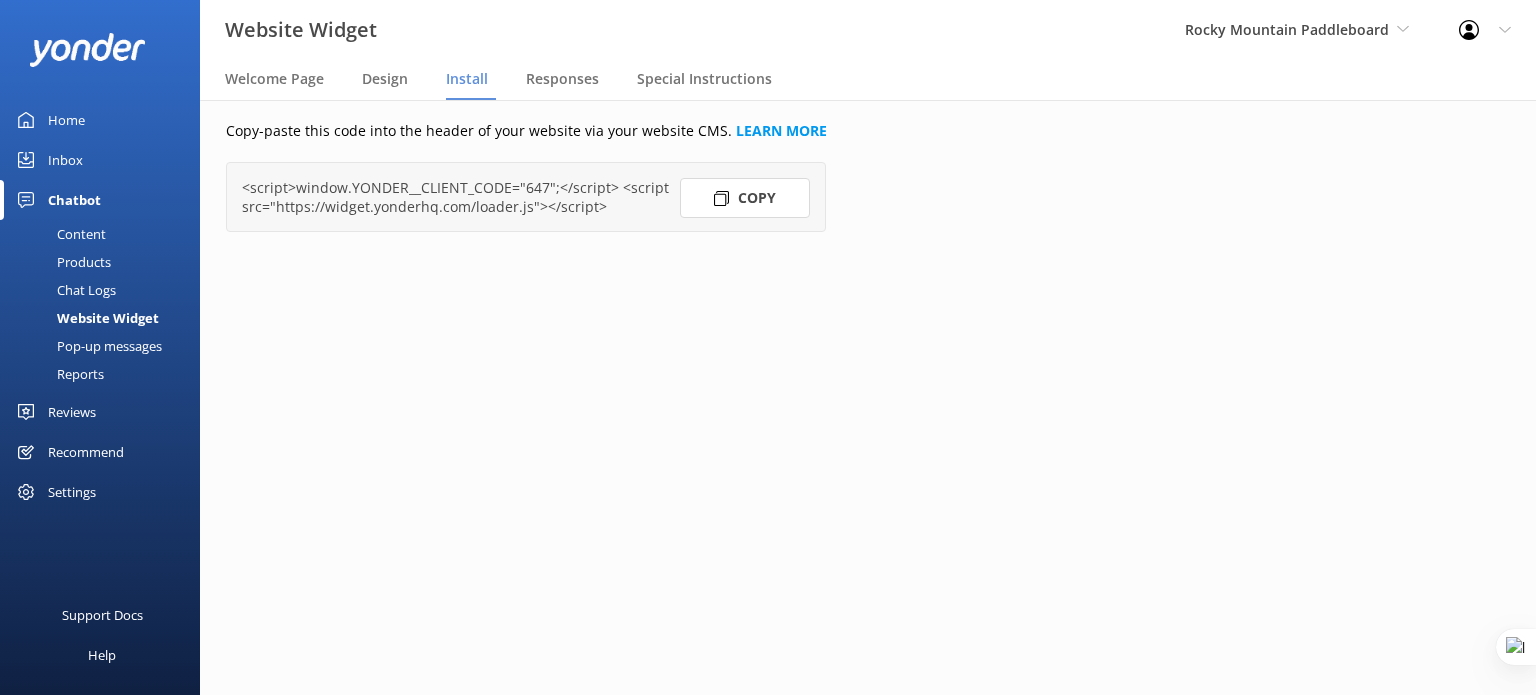 scroll, scrollTop: 0, scrollLeft: 0, axis: both 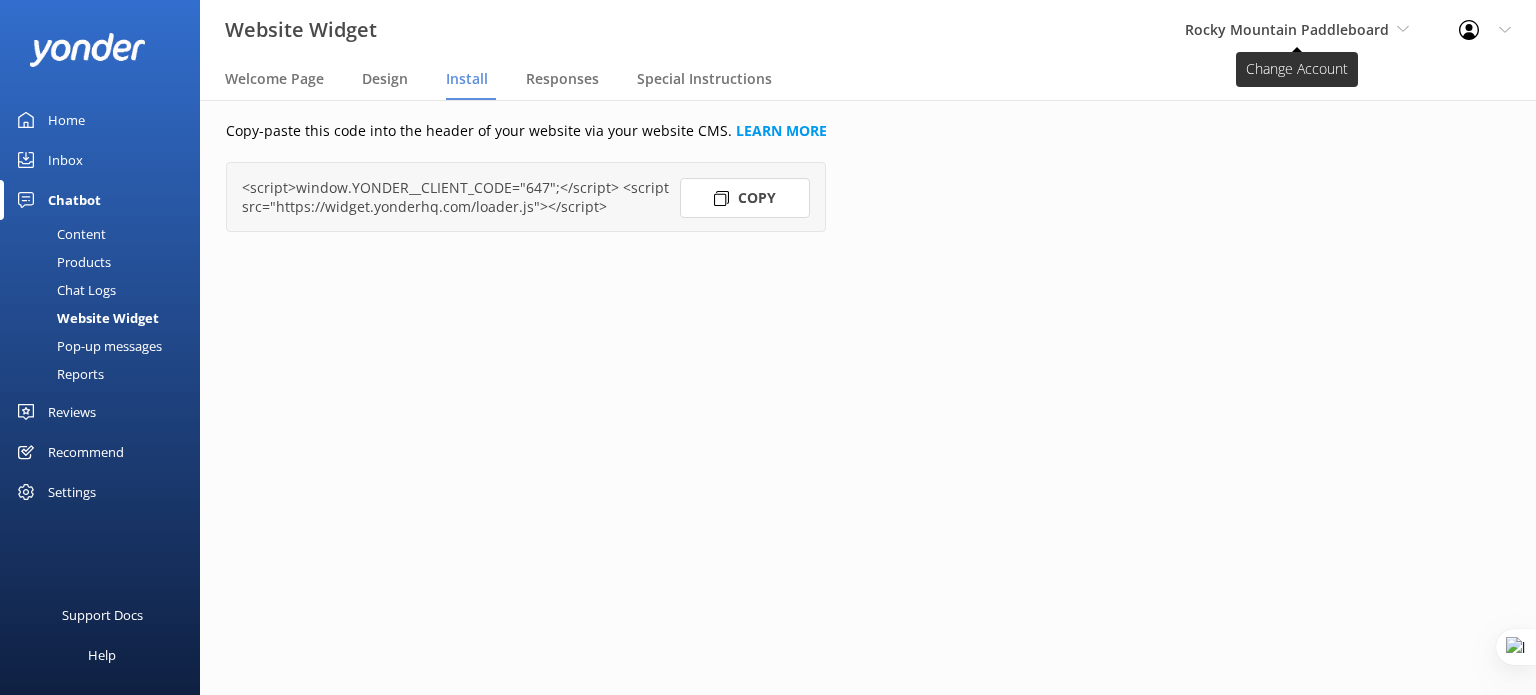 click on "Rocky Mountain Paddleboard" at bounding box center (1297, 30) 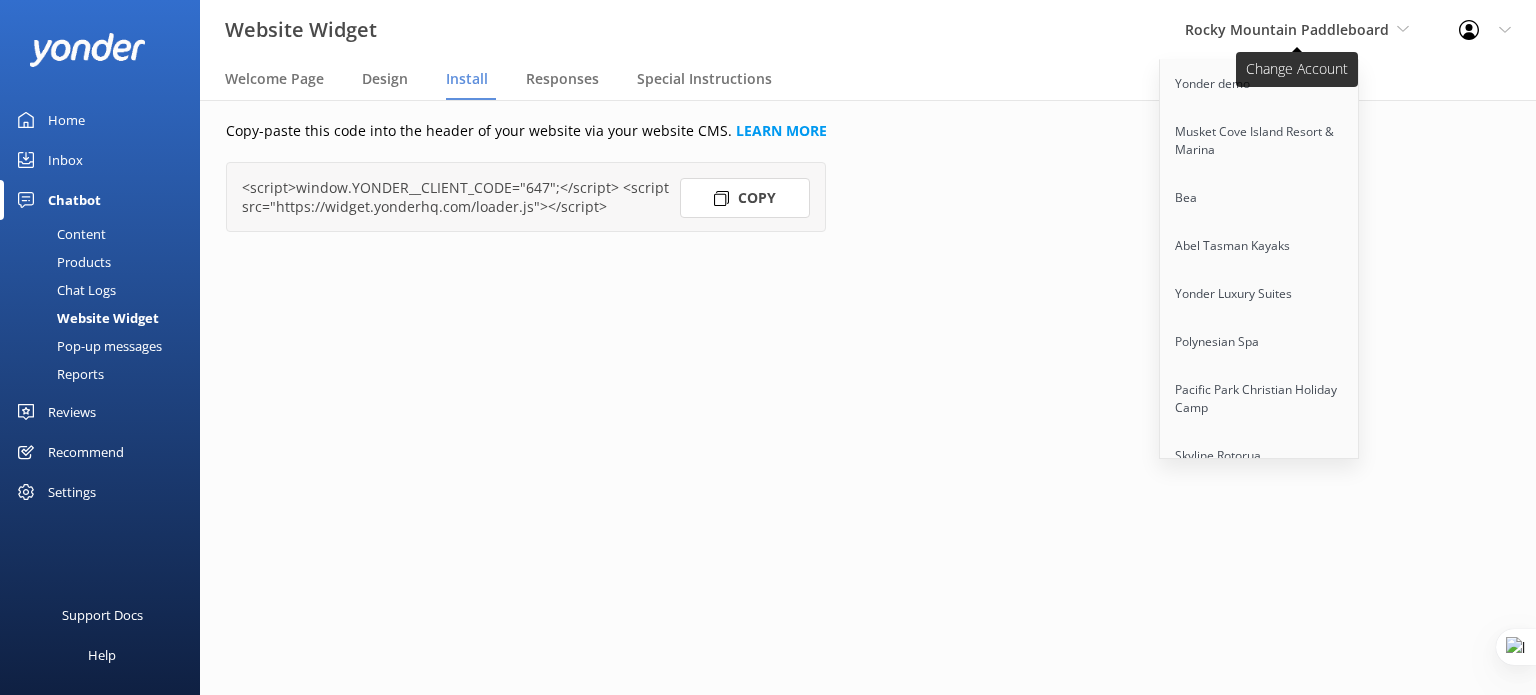 scroll, scrollTop: 7600, scrollLeft: 0, axis: vertical 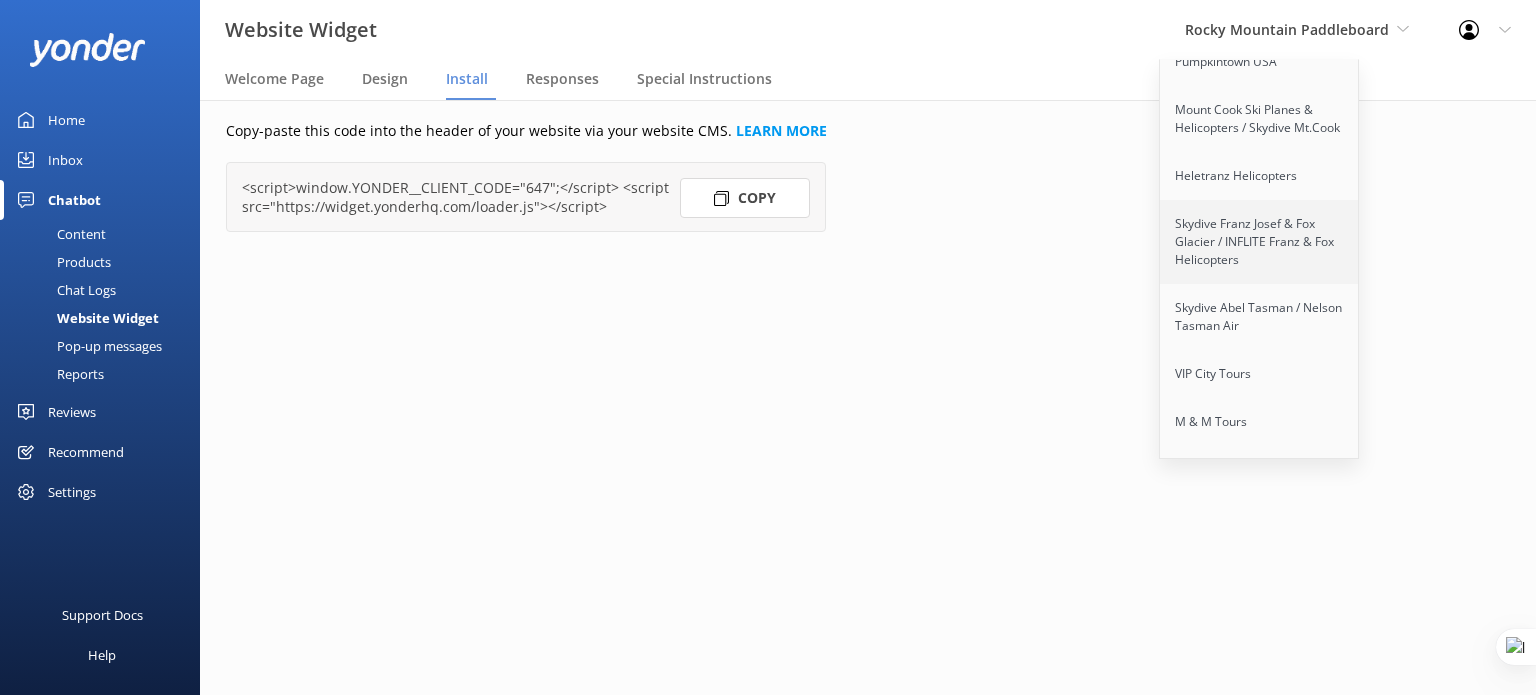click on "Skydive Franz Josef & Fox Glacier / INFLITE Franz & Fox Helicopters" at bounding box center [1260, 242] 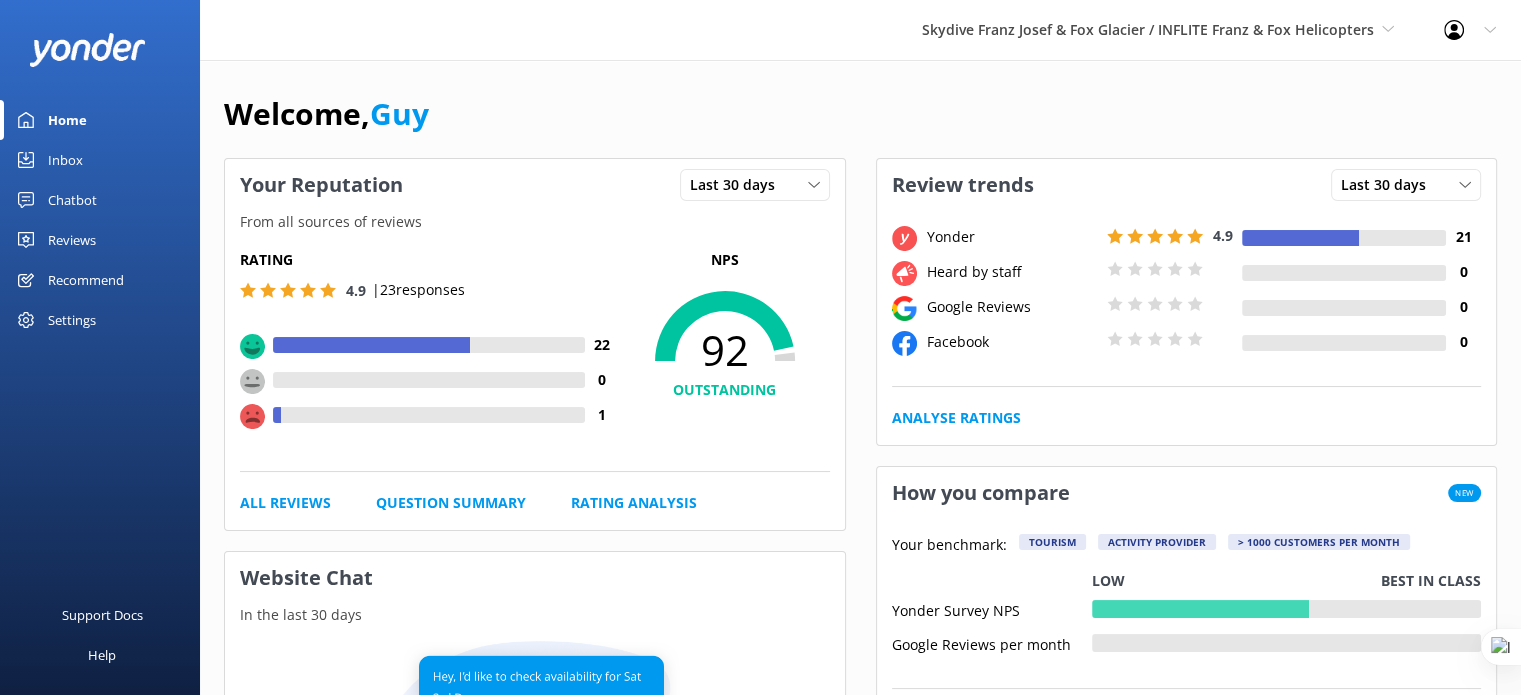 click on "Settings" at bounding box center (72, 320) 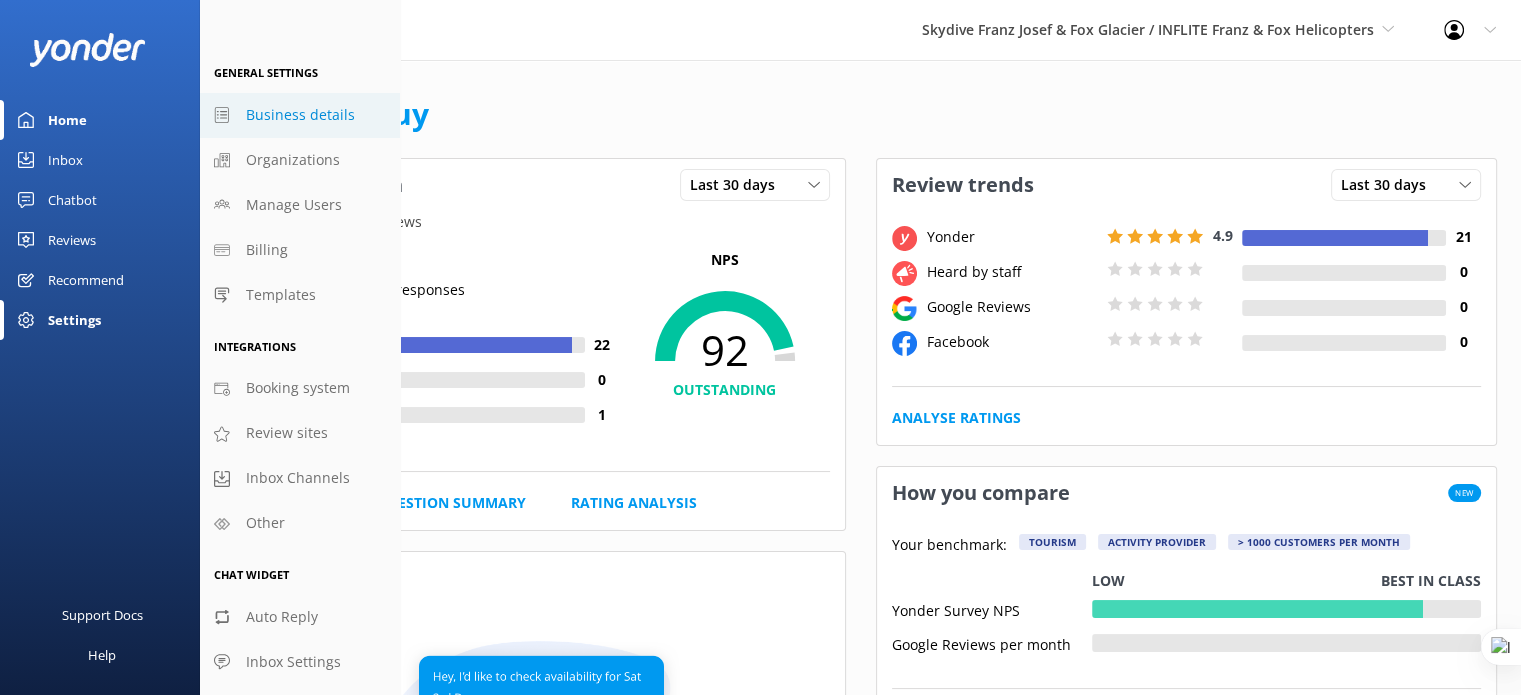 click on "Business details" at bounding box center (300, 115) 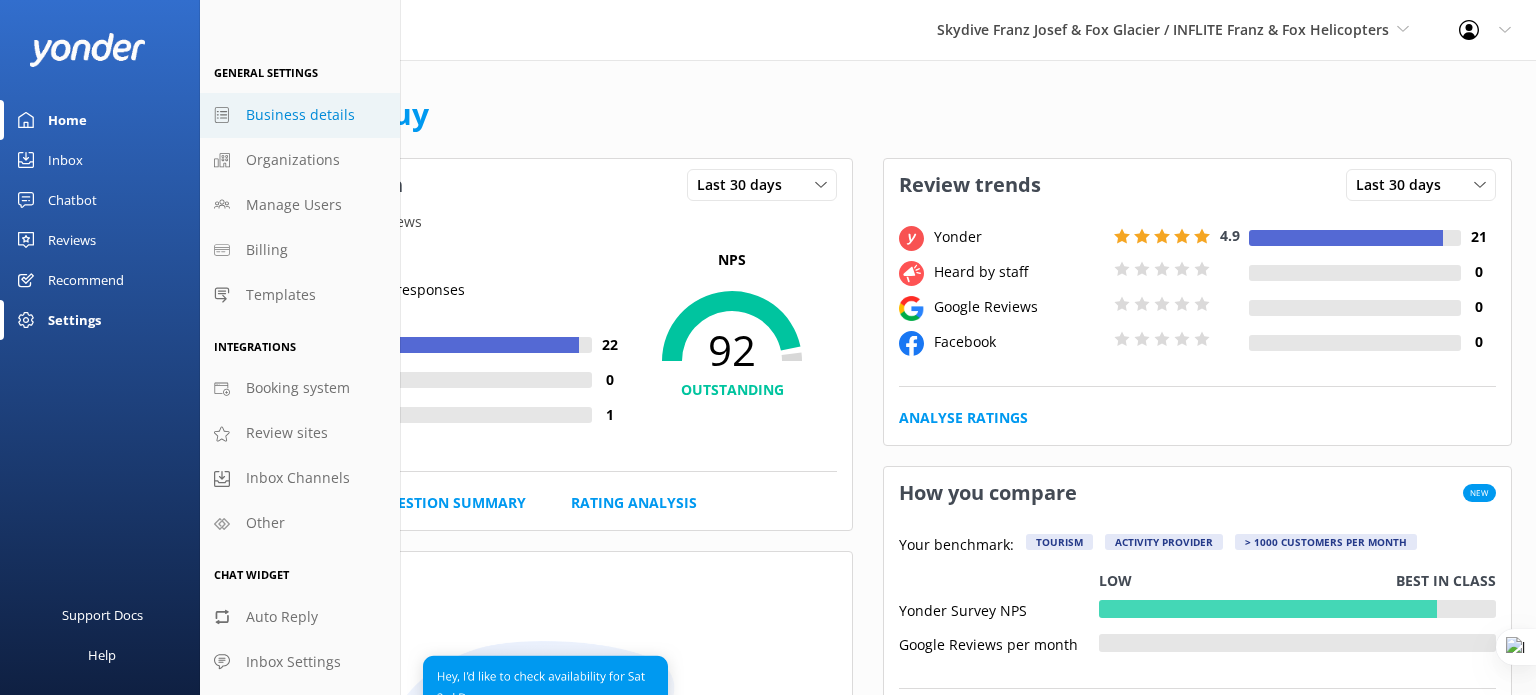 select on "Pacific/Auckland" 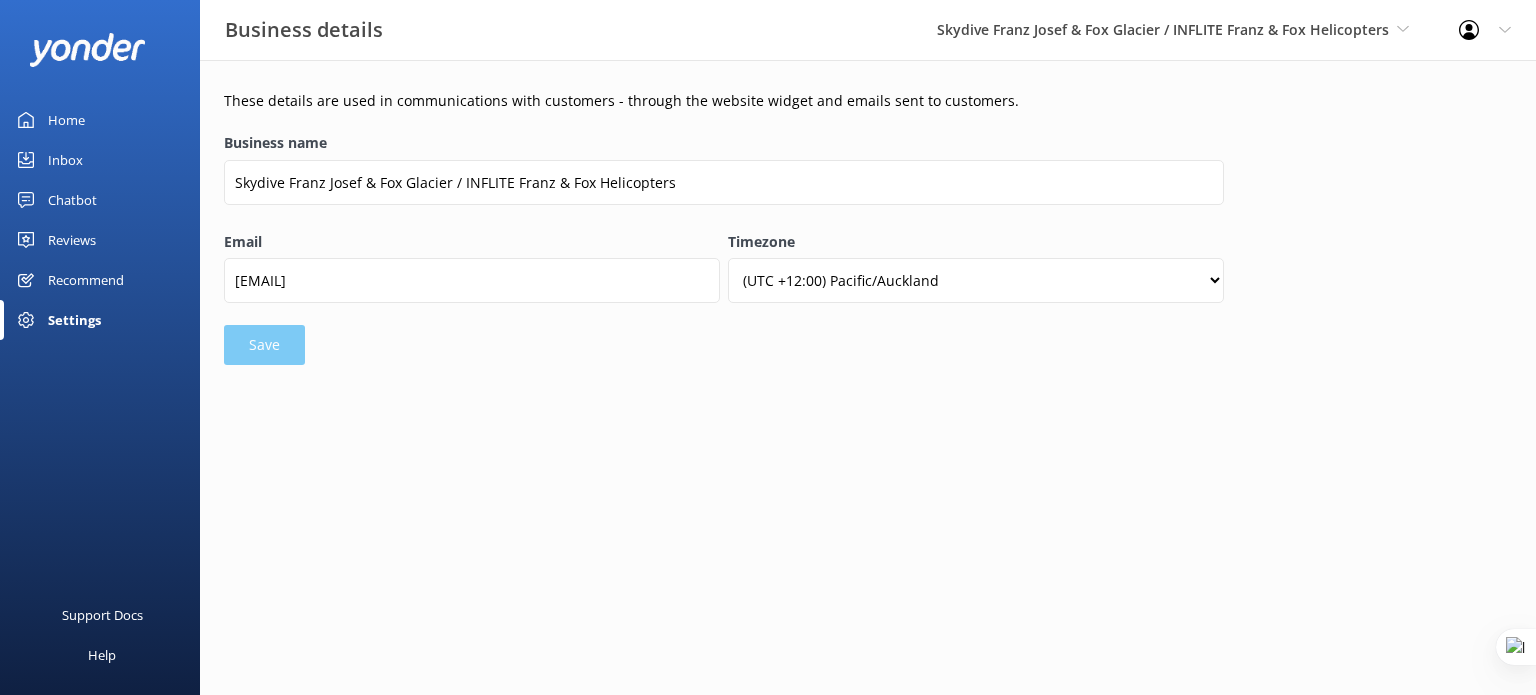 select on "Pacific/Auckland" 